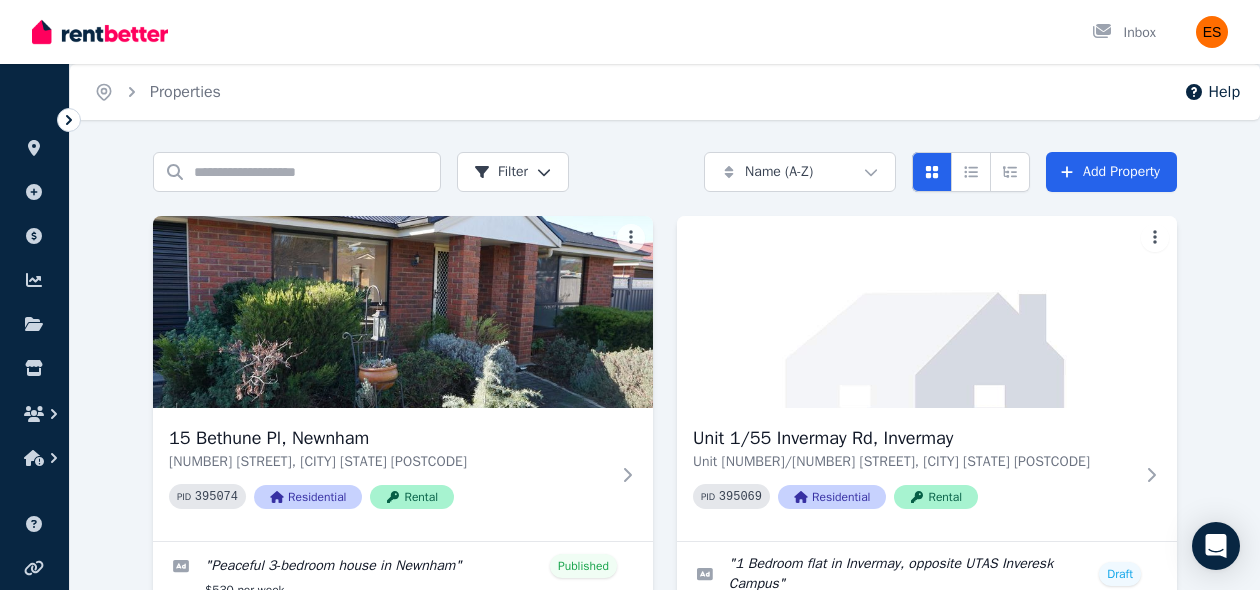 scroll, scrollTop: 0, scrollLeft: 0, axis: both 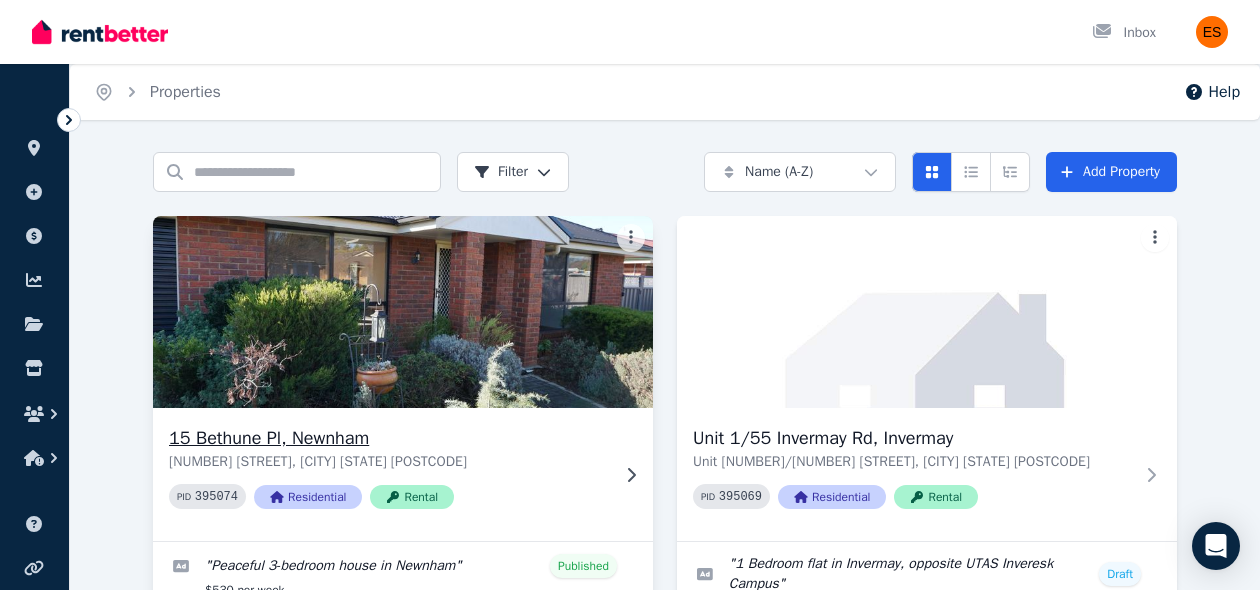 click on "[NUMBER] [STREET], [CITY] [STATE] [POSTCODE] PID   395074 Residential Rental" at bounding box center [389, 474] 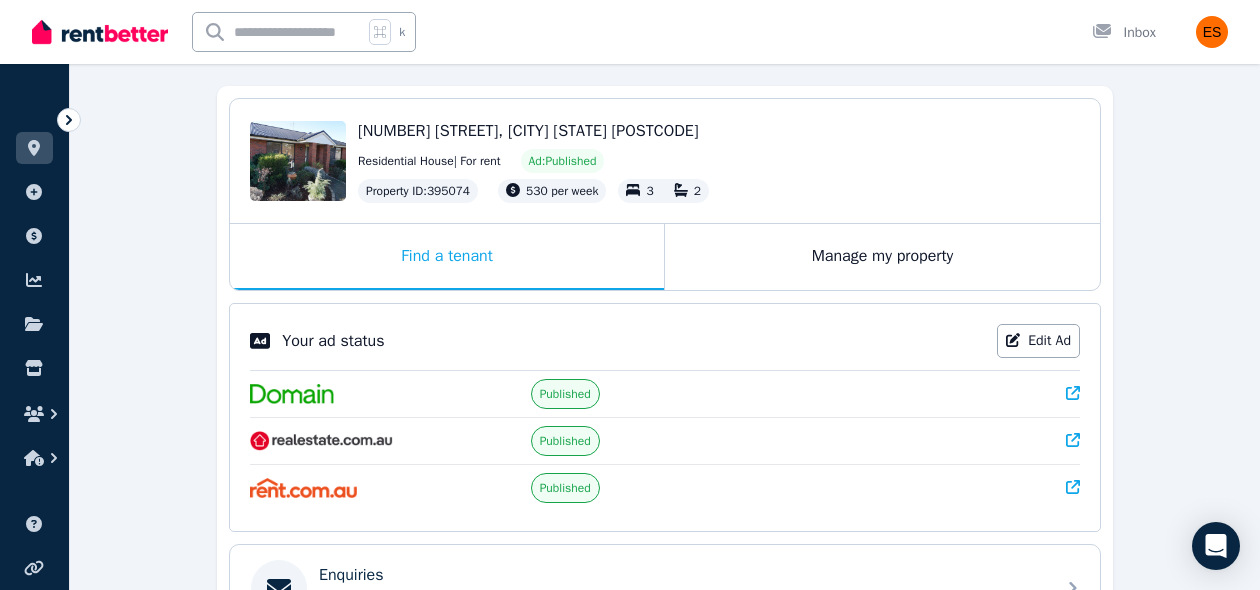 scroll, scrollTop: 200, scrollLeft: 0, axis: vertical 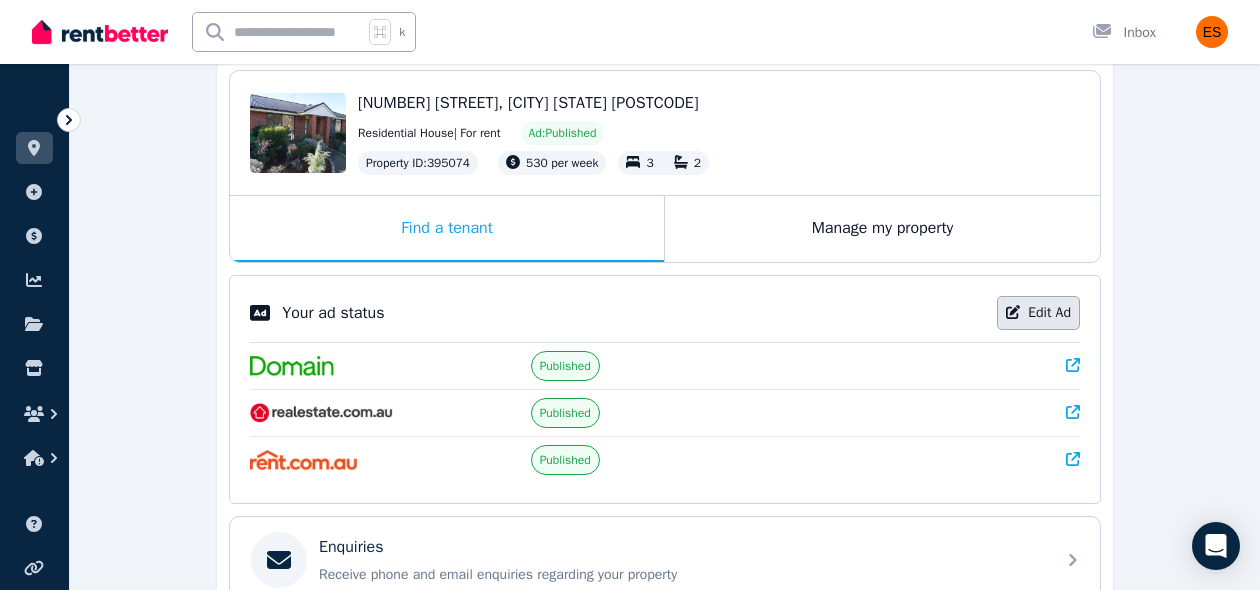 click on "Edit Ad" at bounding box center [1038, 313] 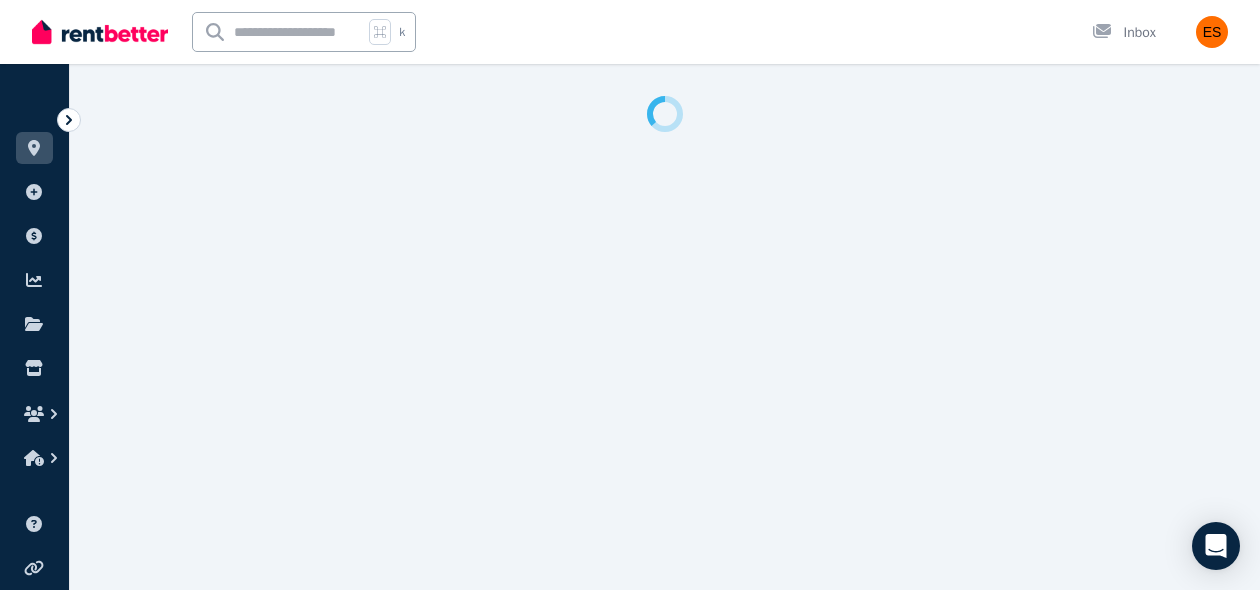 select on "***" 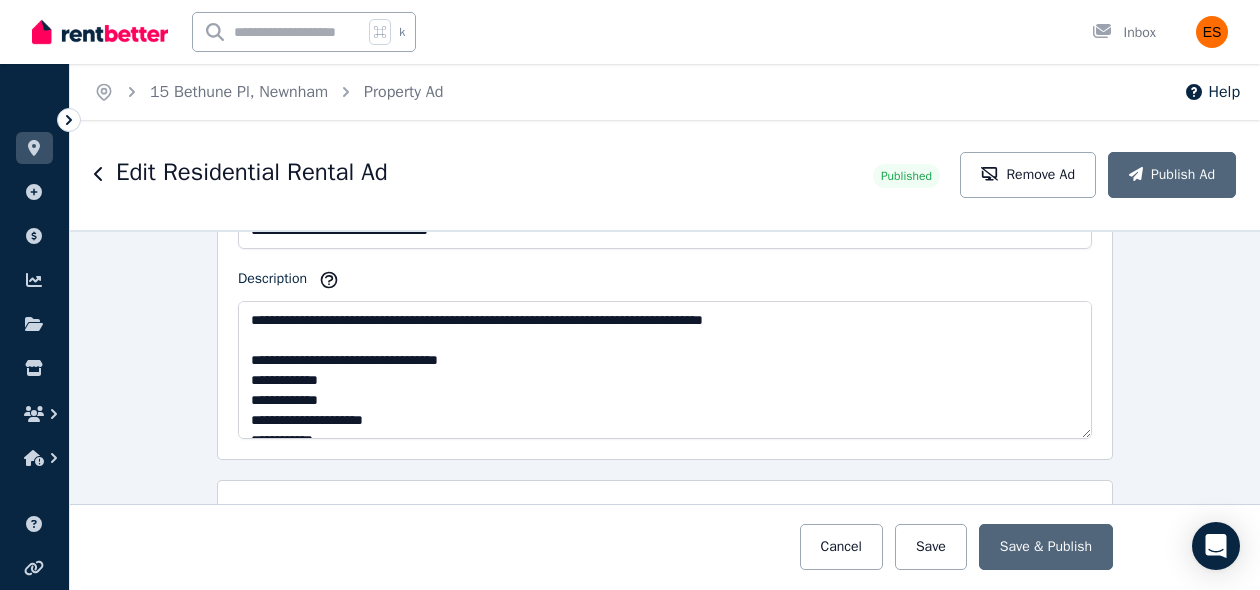 scroll, scrollTop: 1375, scrollLeft: 0, axis: vertical 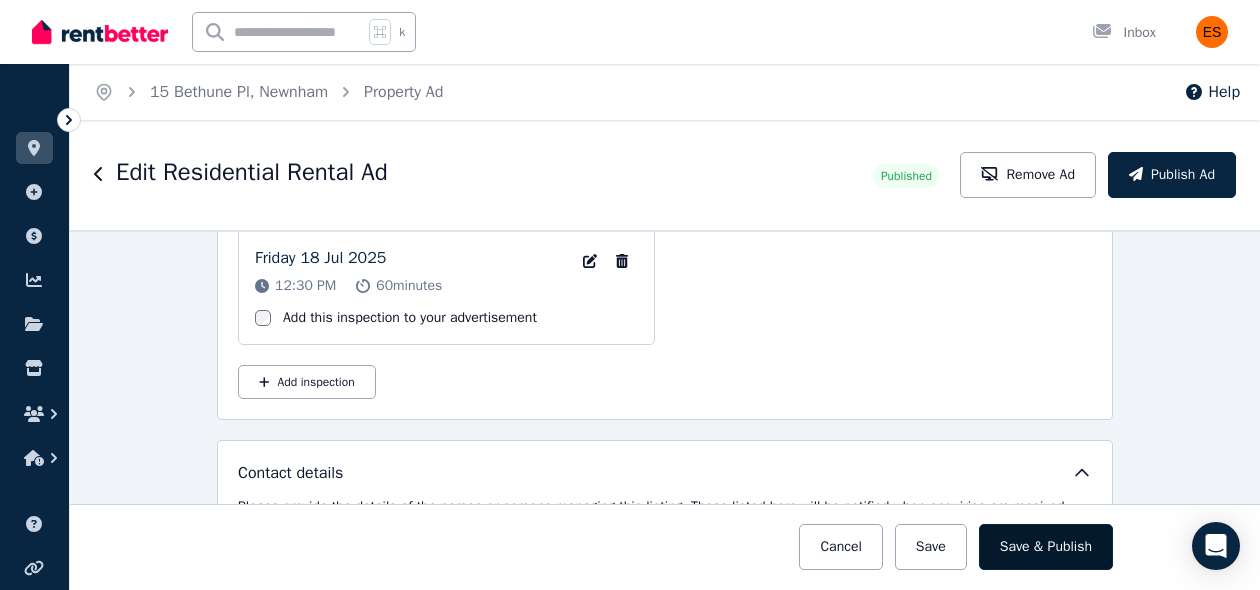 click on "Save & Publish" at bounding box center [1046, 547] 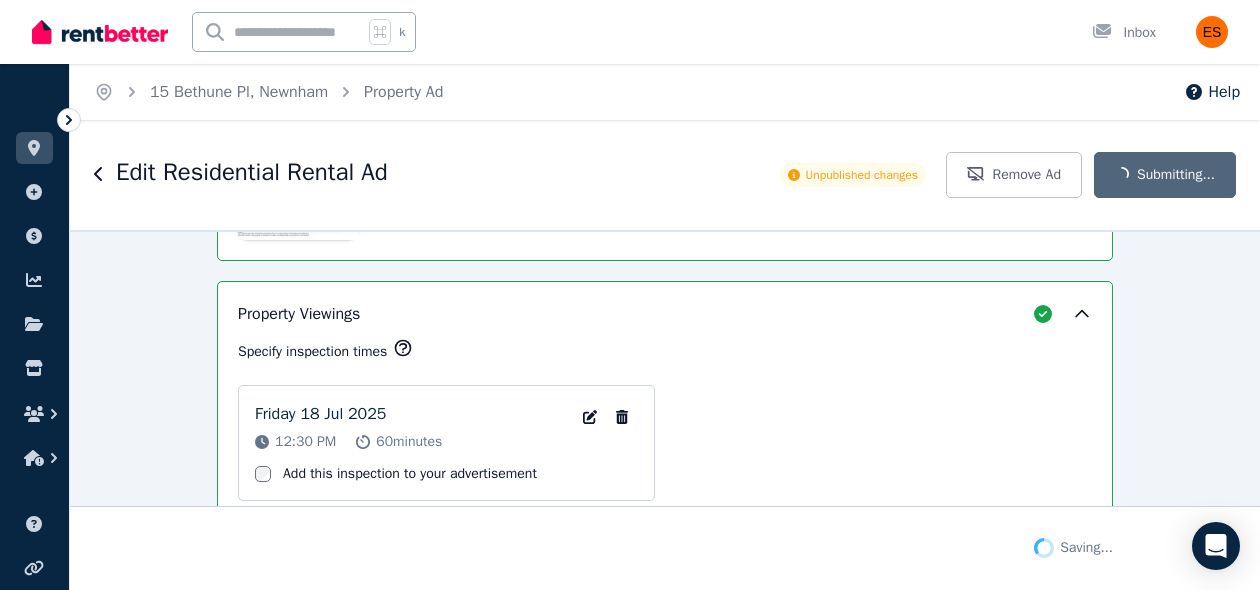 scroll, scrollTop: 3873, scrollLeft: 0, axis: vertical 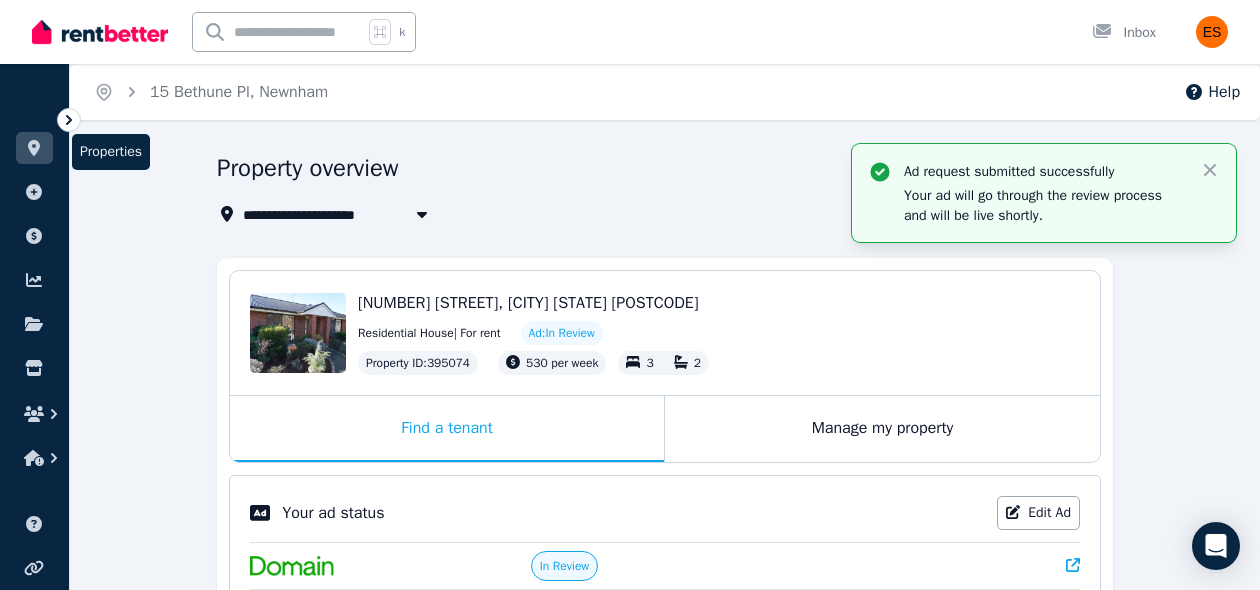 click at bounding box center (34, 148) 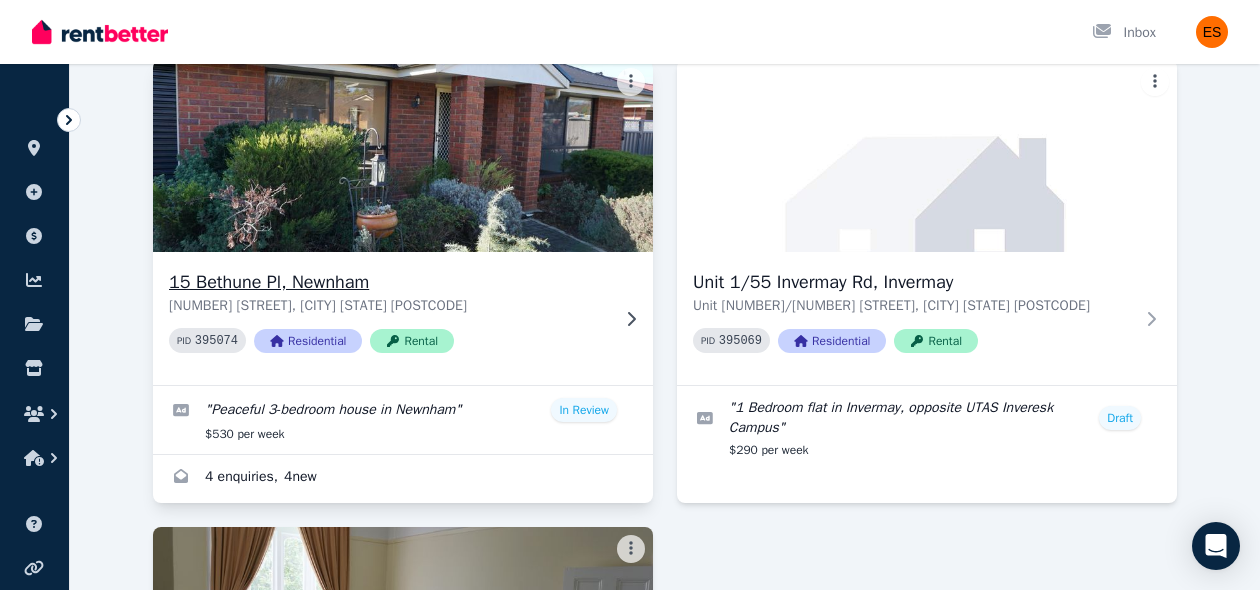 scroll, scrollTop: 157, scrollLeft: 0, axis: vertical 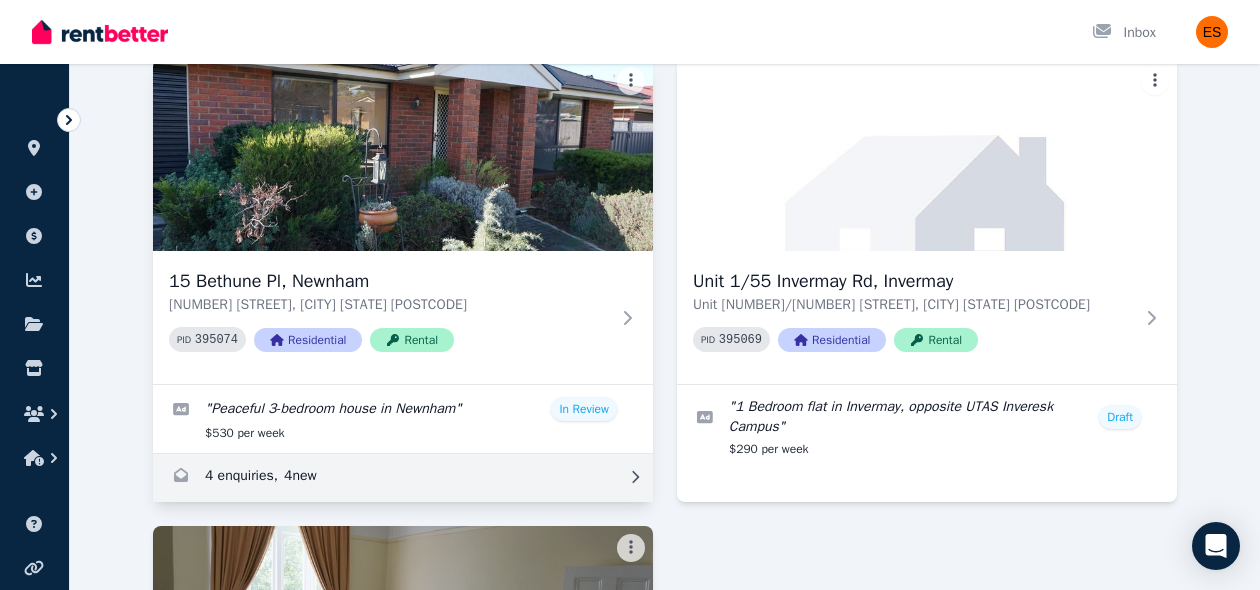 click at bounding box center [403, 478] 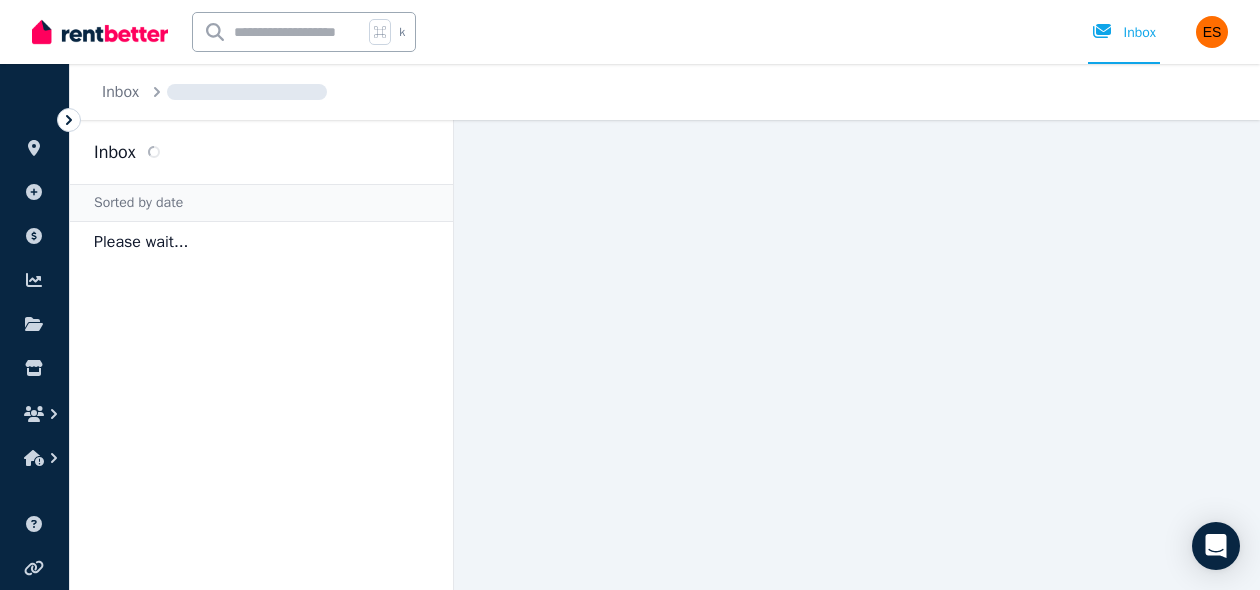scroll, scrollTop: 0, scrollLeft: 0, axis: both 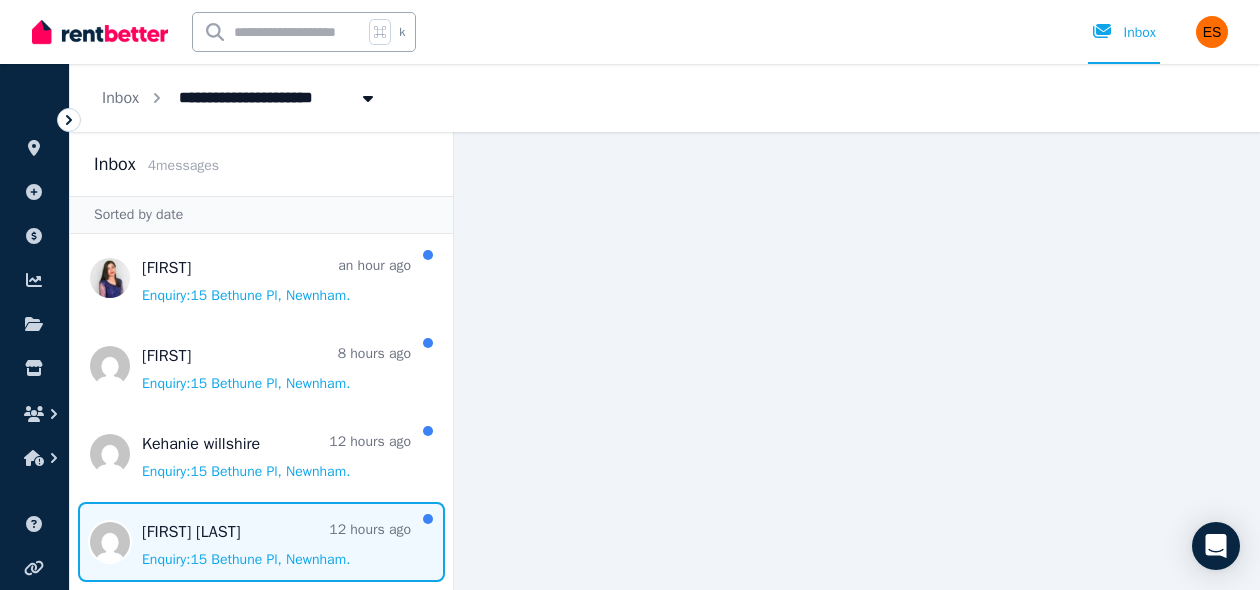 click at bounding box center [261, 542] 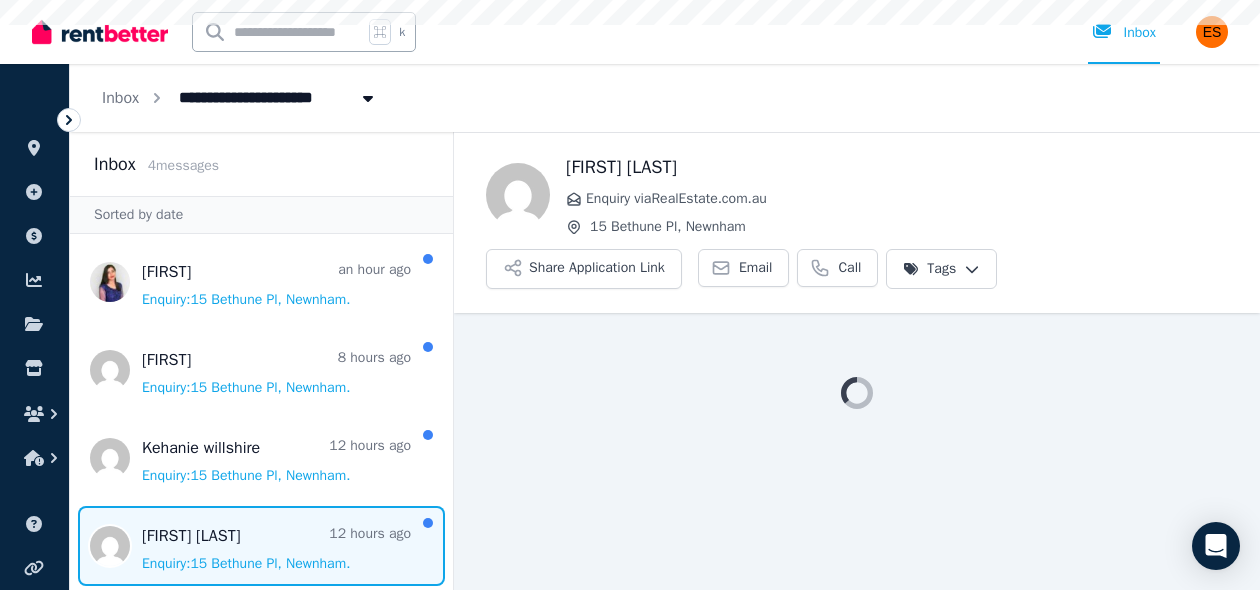 scroll, scrollTop: 0, scrollLeft: 0, axis: both 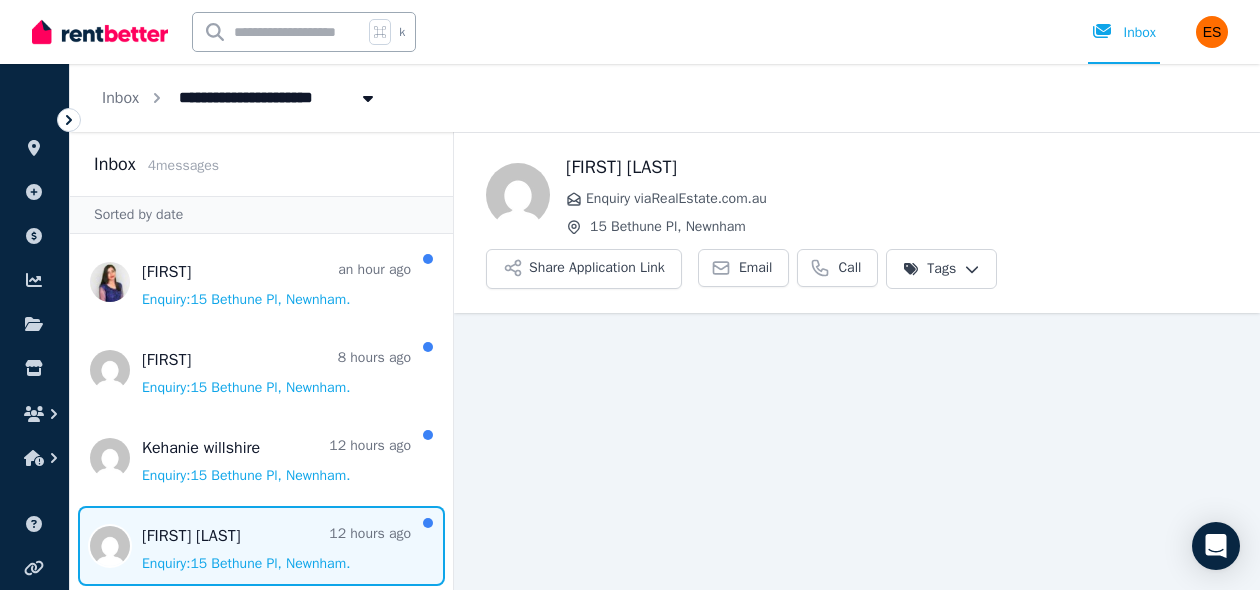 click on "**********" at bounding box center [630, 295] 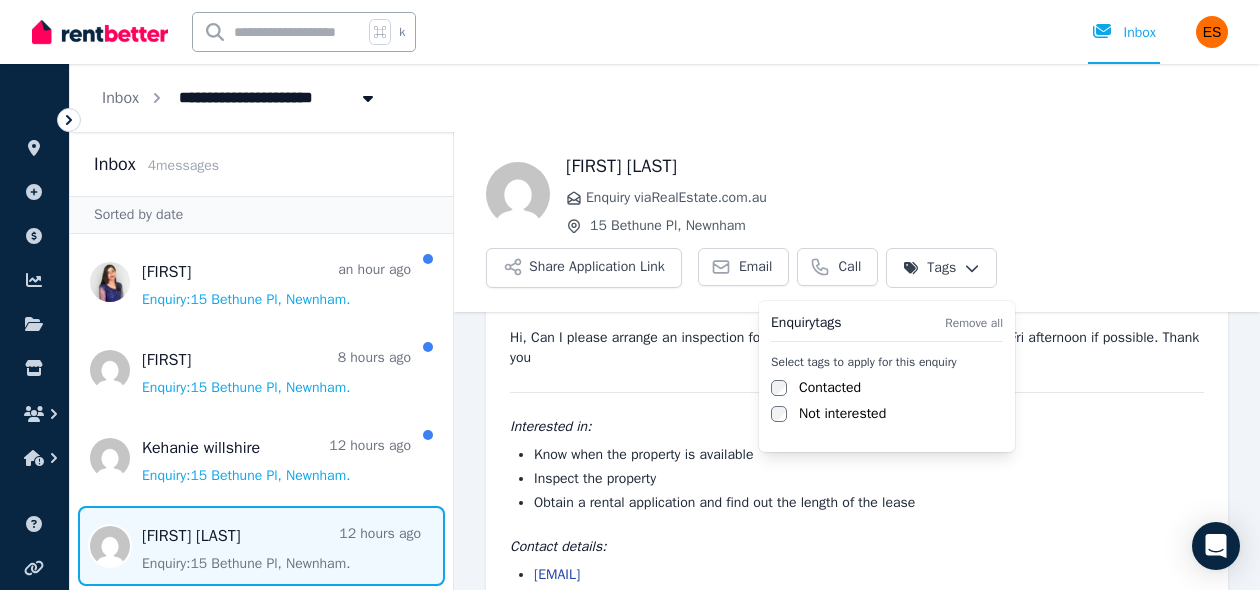 scroll, scrollTop: 124, scrollLeft: 0, axis: vertical 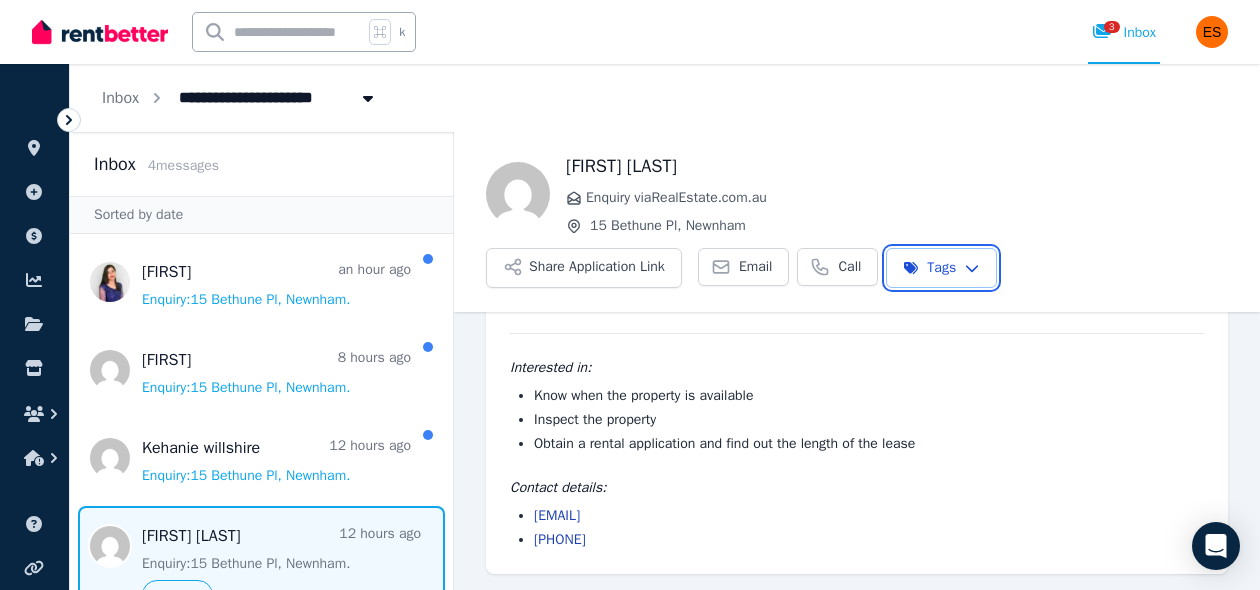 click on "**********" at bounding box center (630, 295) 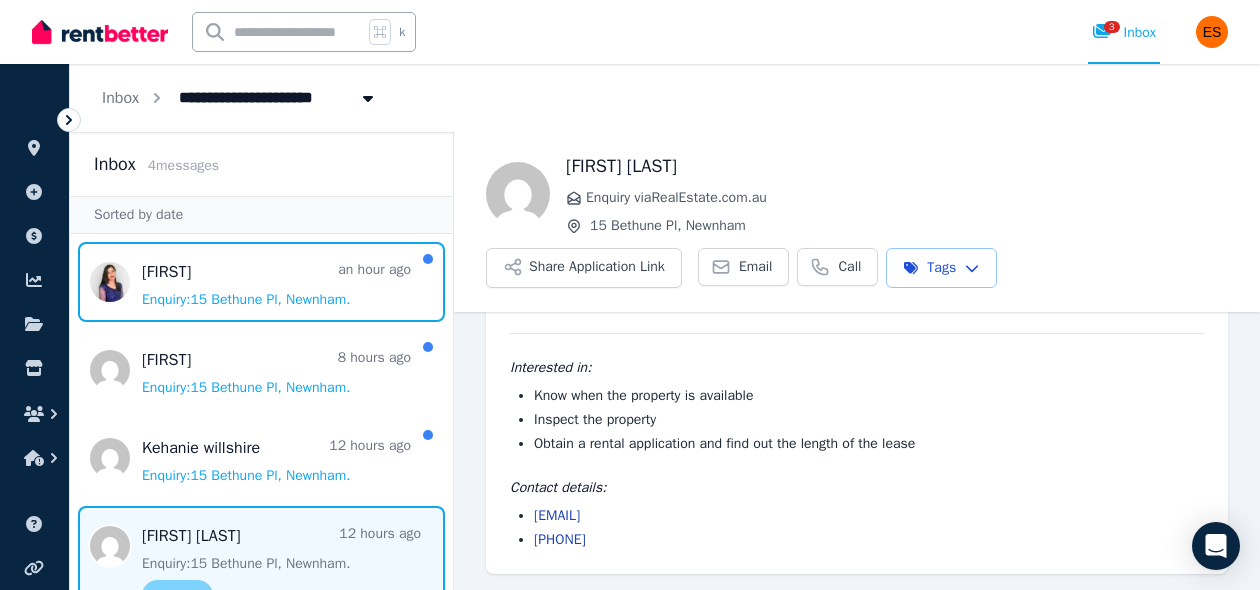 click at bounding box center (261, 282) 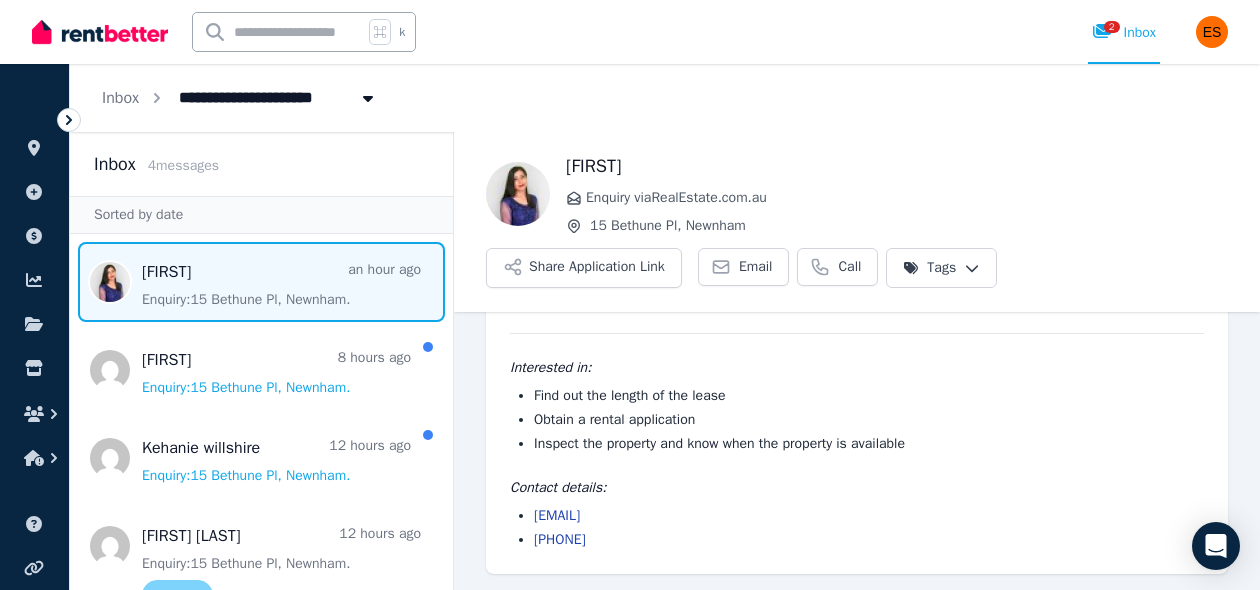 scroll, scrollTop: 0, scrollLeft: 0, axis: both 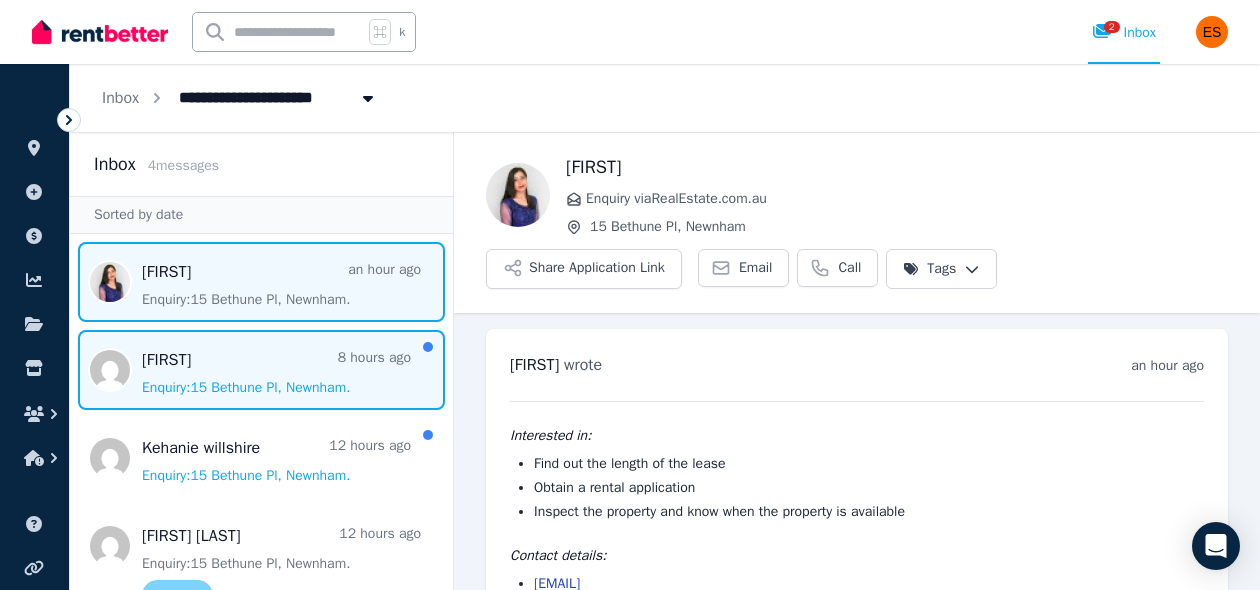 click at bounding box center [261, 370] 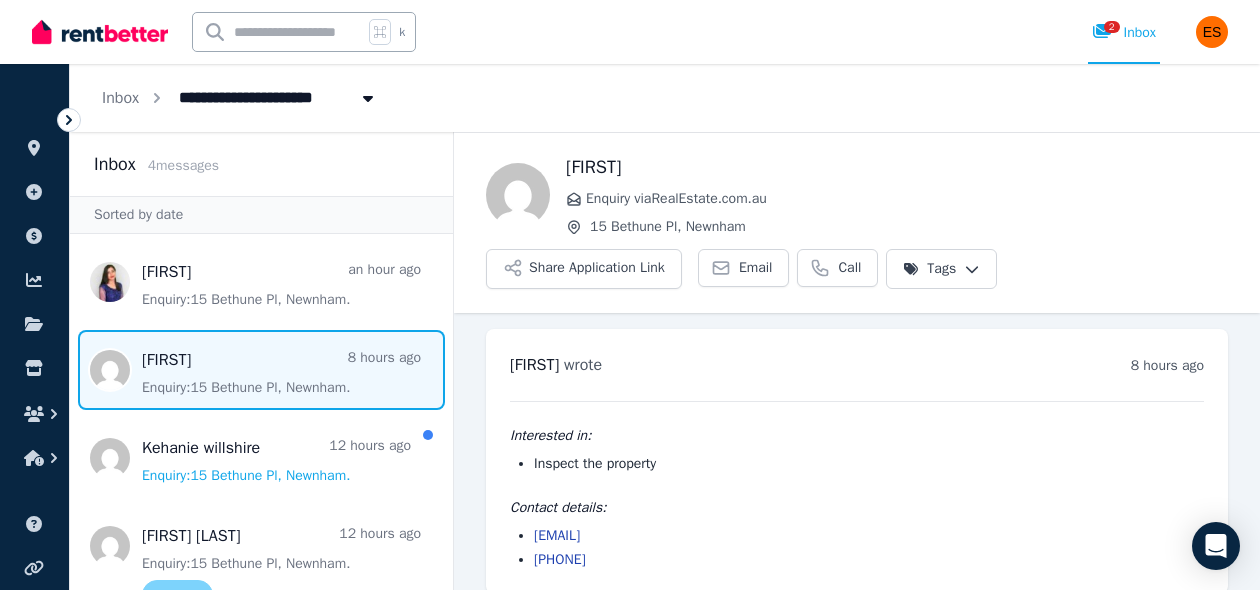 scroll, scrollTop: 20, scrollLeft: 0, axis: vertical 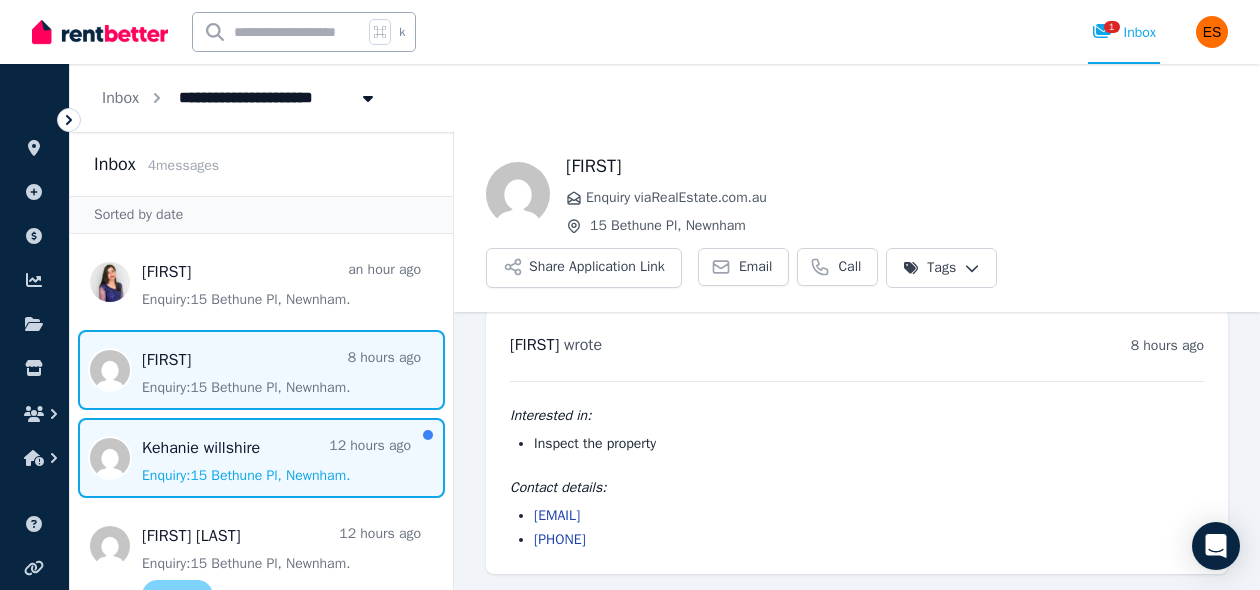 click at bounding box center [261, 458] 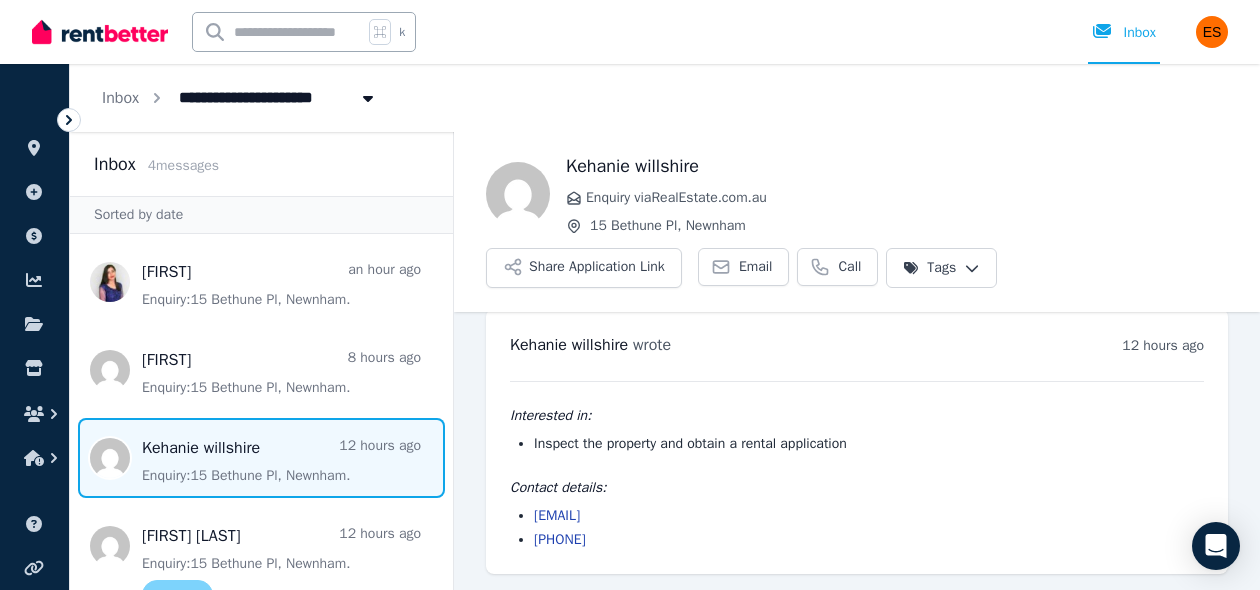 scroll, scrollTop: 0, scrollLeft: 0, axis: both 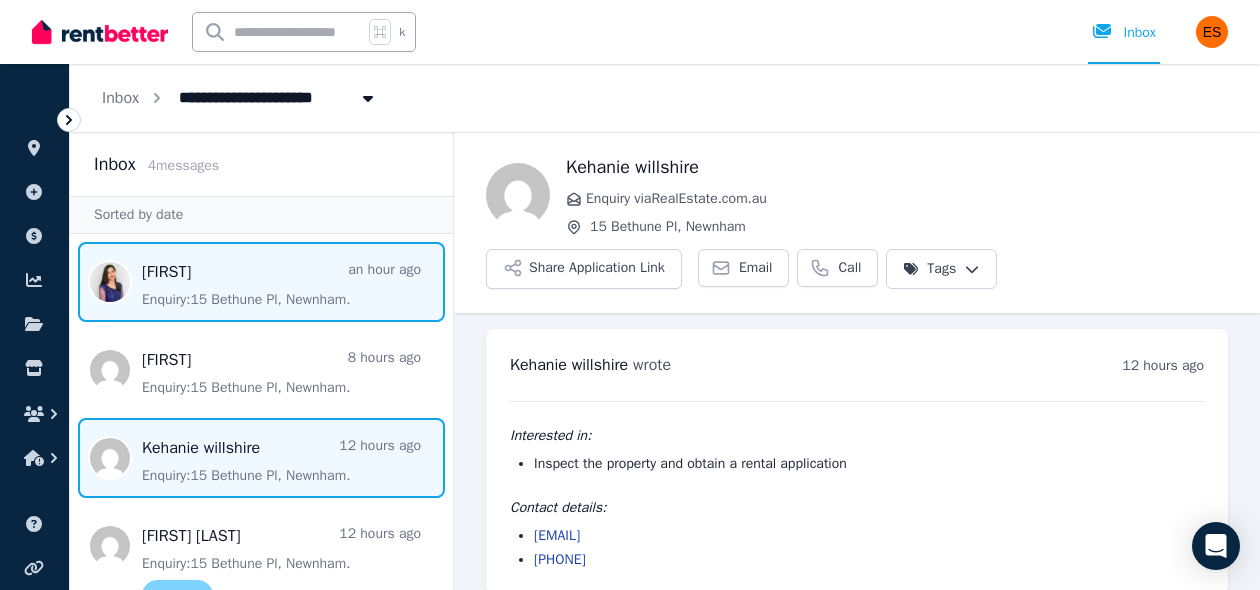 click at bounding box center (261, 282) 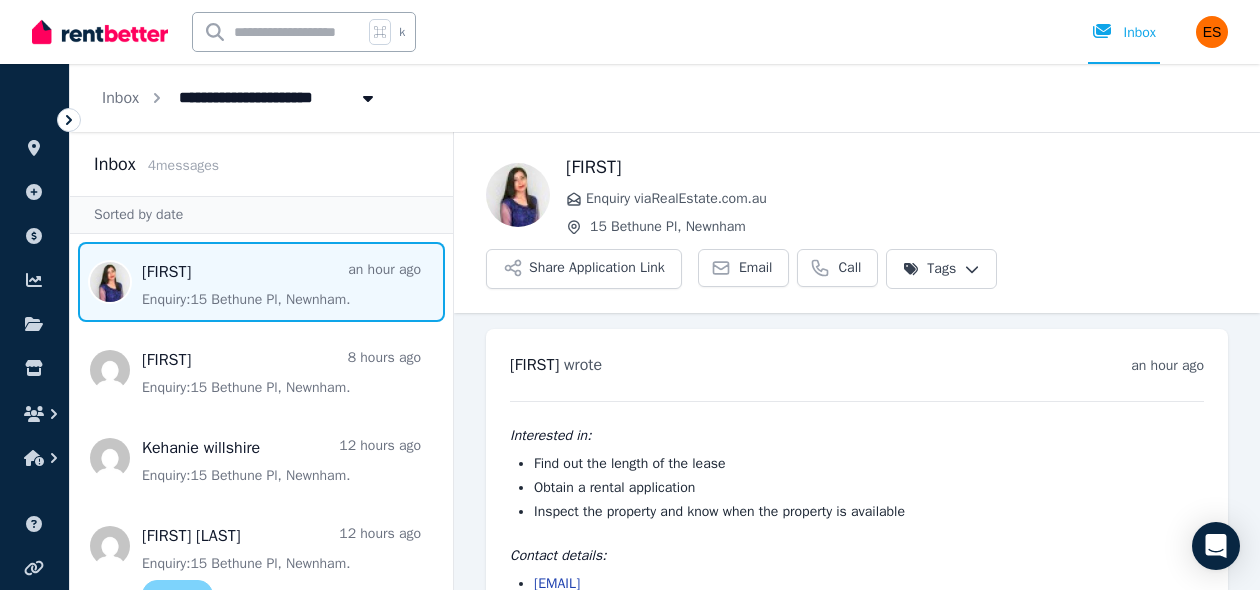 scroll, scrollTop: 68, scrollLeft: 0, axis: vertical 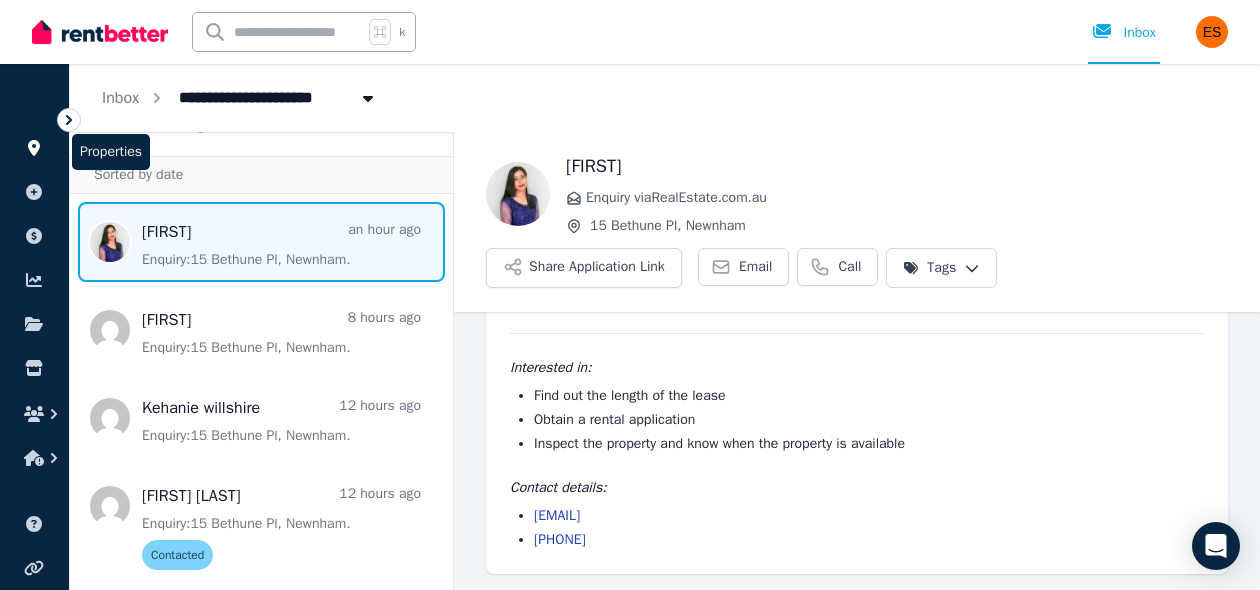 click 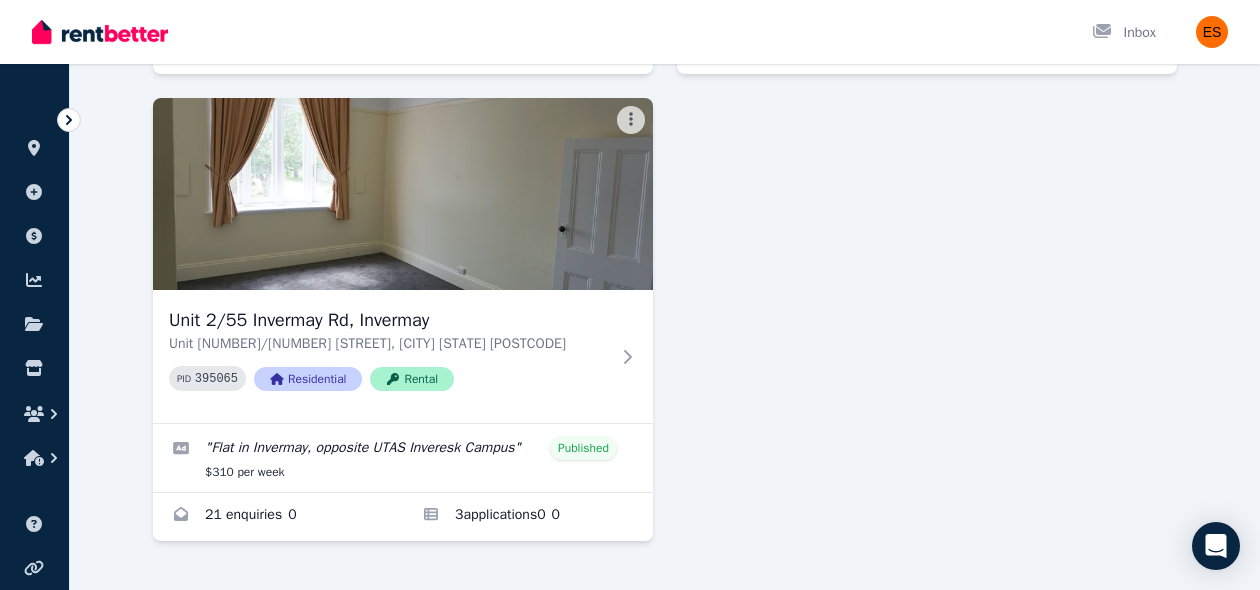 scroll, scrollTop: 588, scrollLeft: 0, axis: vertical 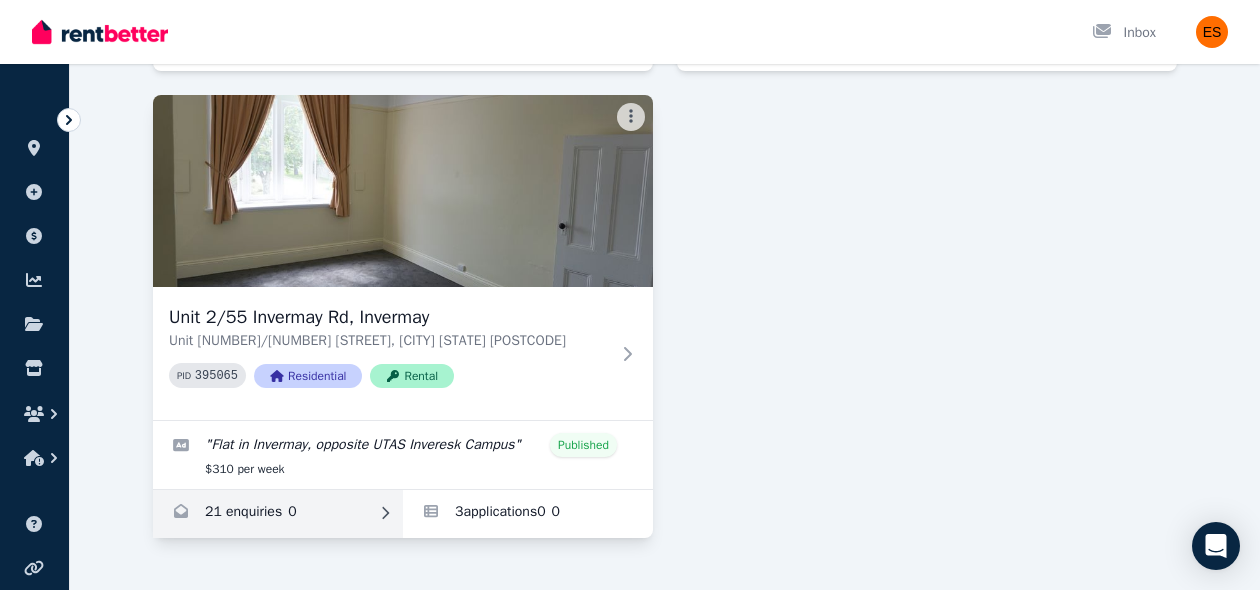 click at bounding box center [278, 514] 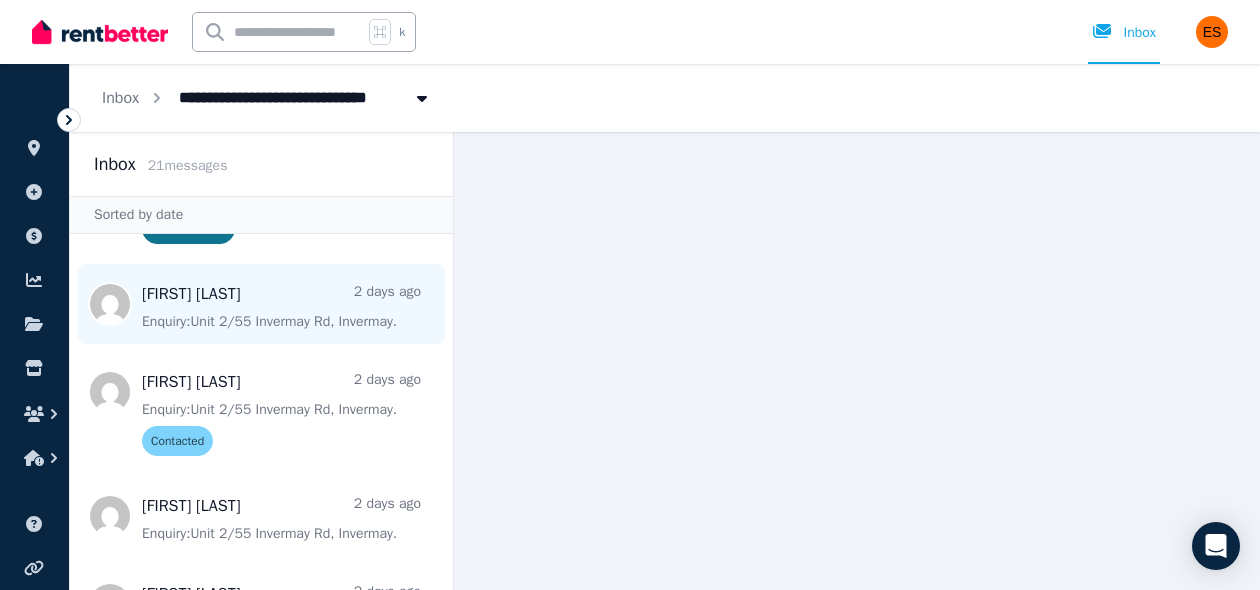 scroll, scrollTop: 295, scrollLeft: 0, axis: vertical 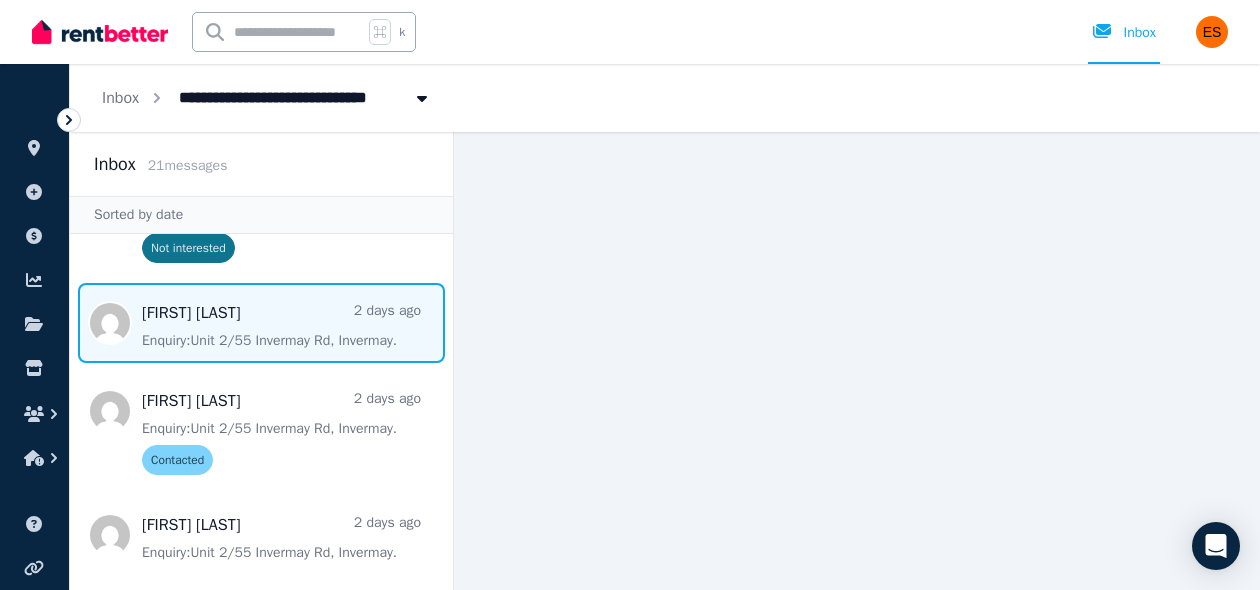 click at bounding box center [261, 323] 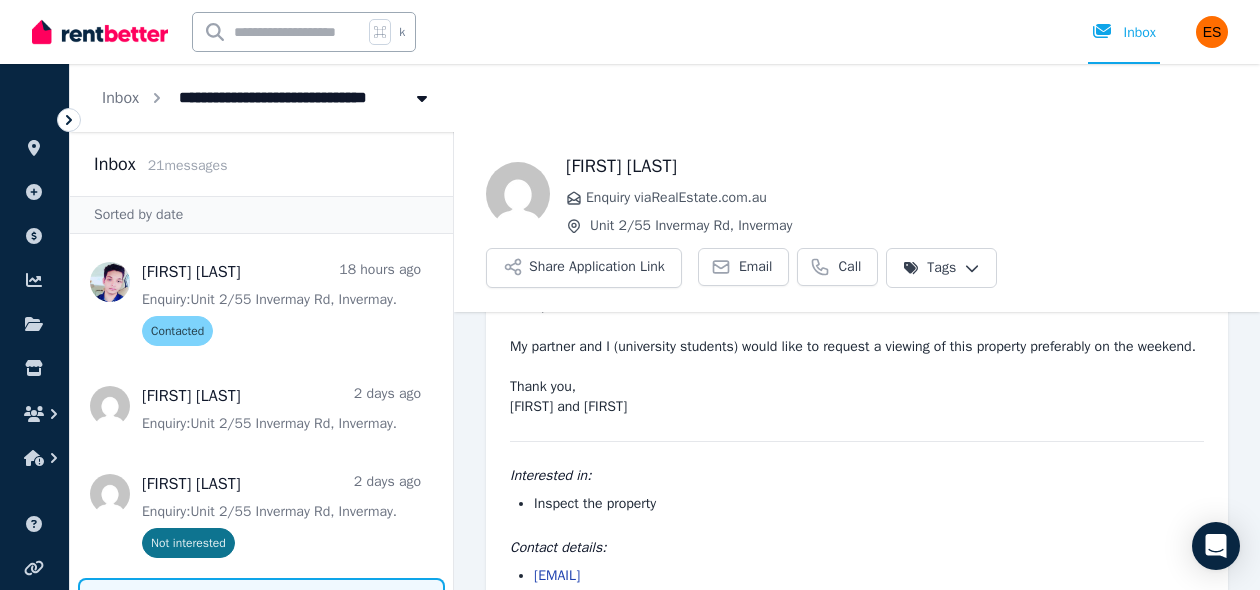scroll, scrollTop: 176, scrollLeft: 0, axis: vertical 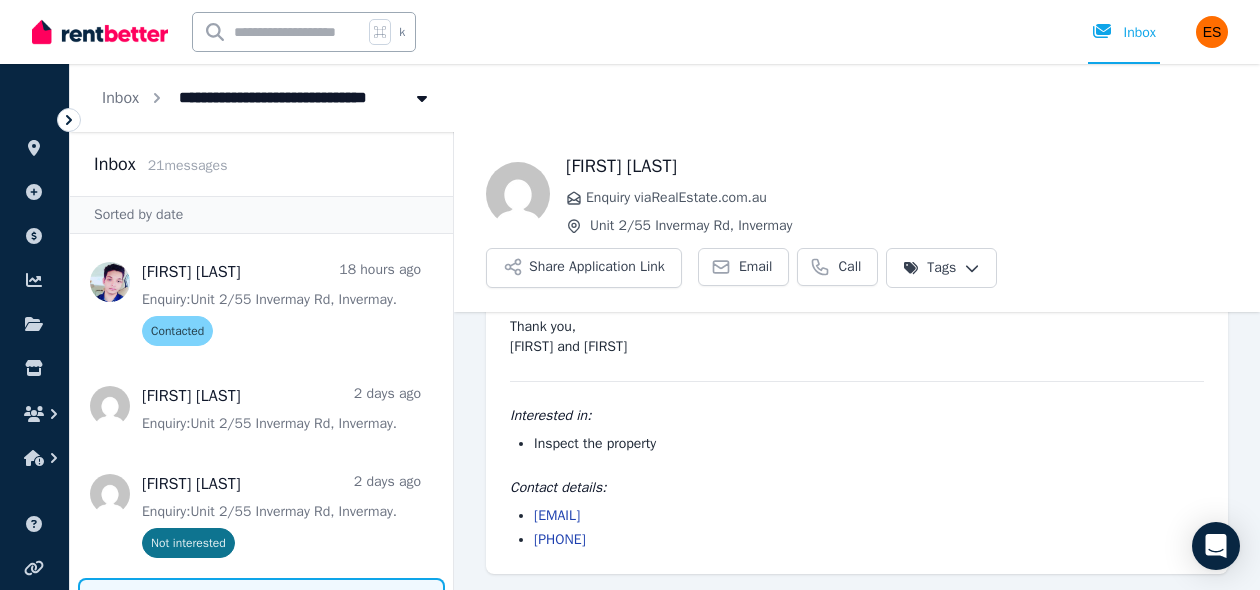 click on "**********" at bounding box center (630, 295) 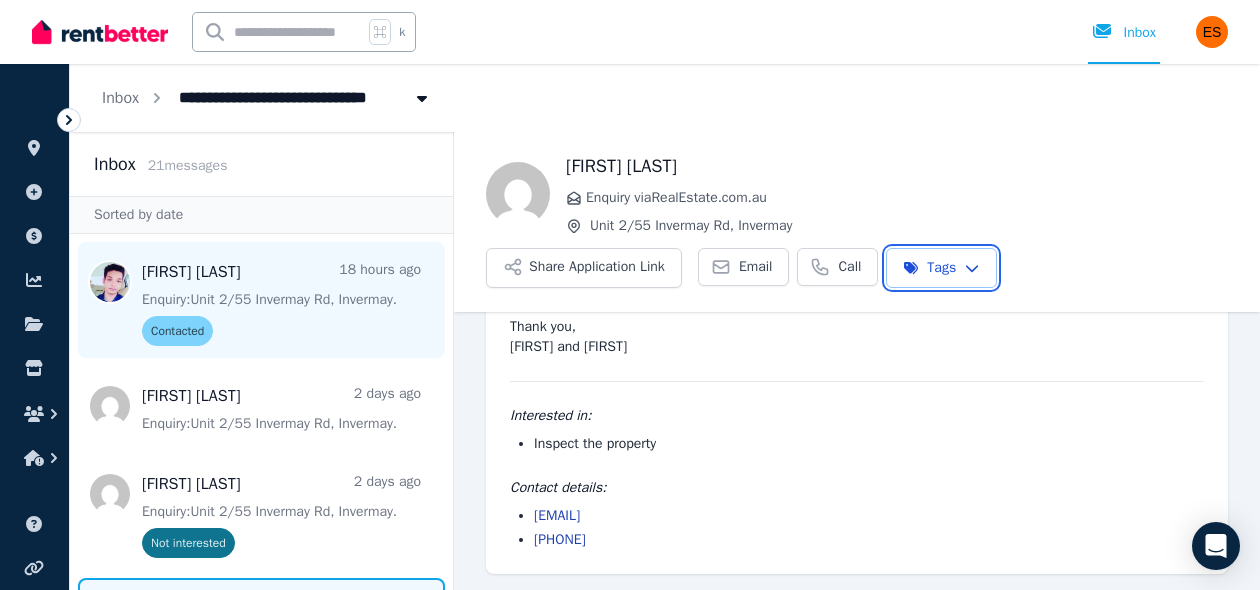 click on "**********" at bounding box center [630, 295] 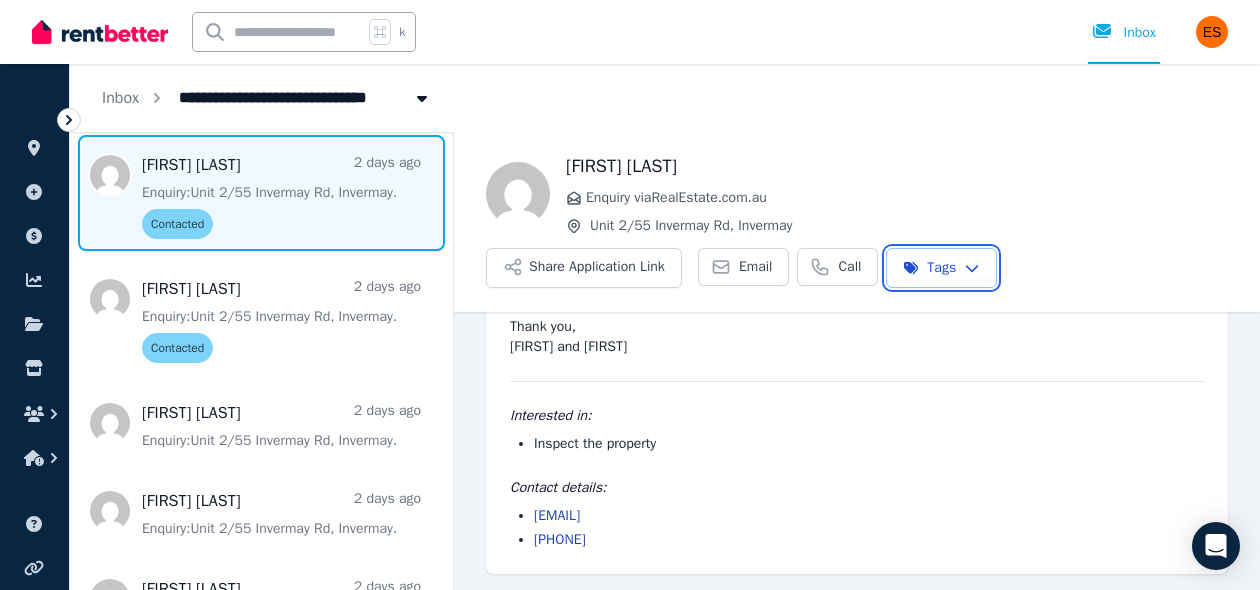 scroll, scrollTop: 0, scrollLeft: 0, axis: both 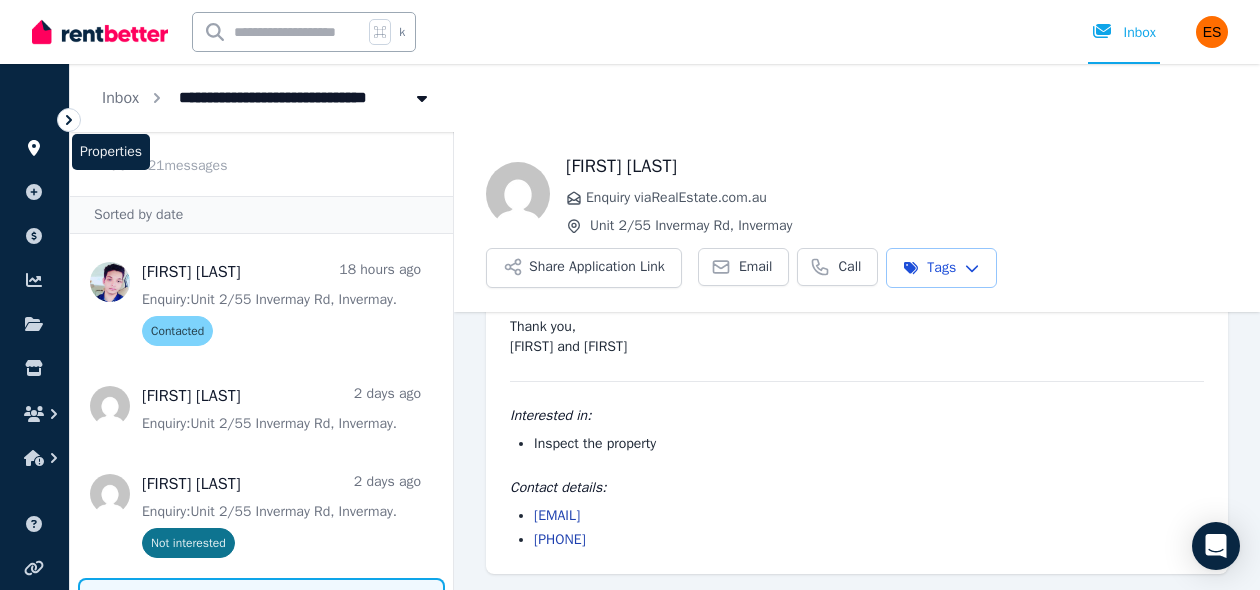 click 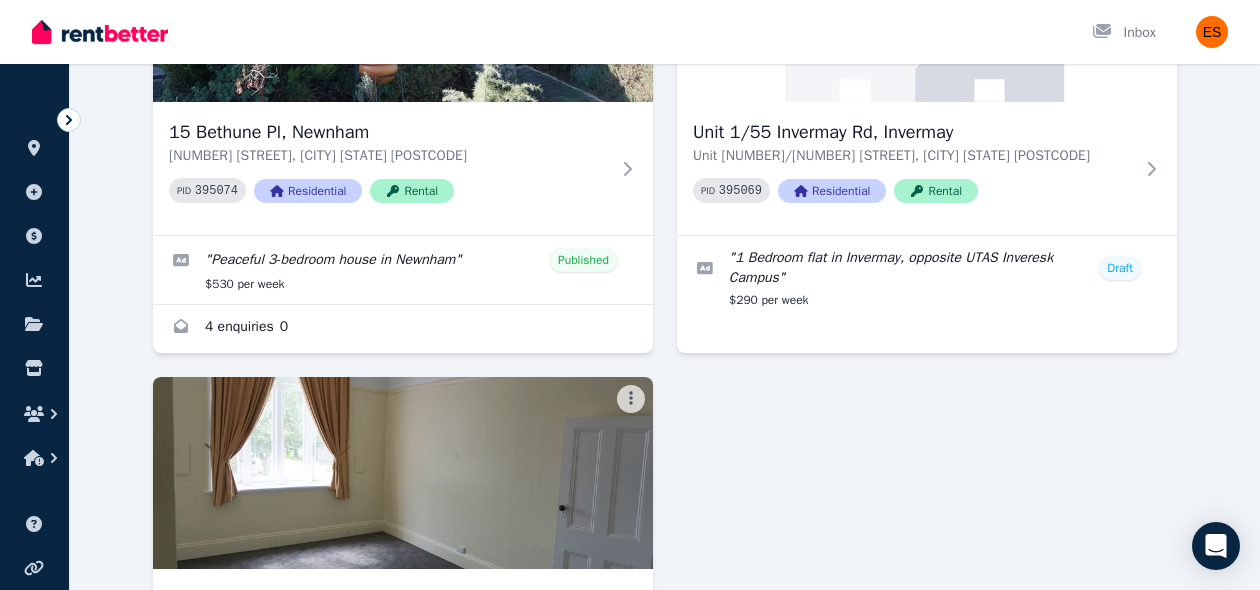 scroll, scrollTop: 0, scrollLeft: 0, axis: both 